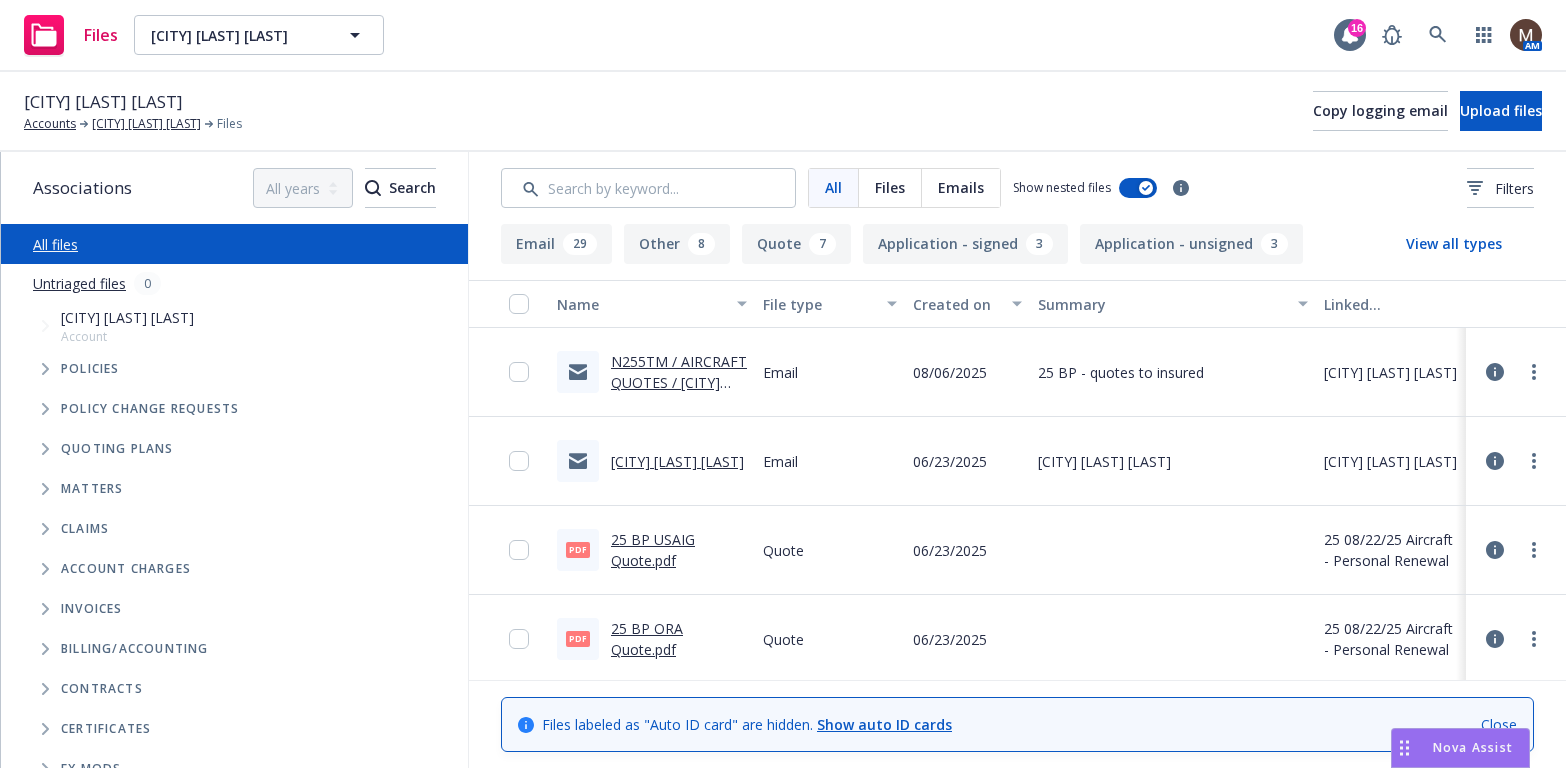 scroll, scrollTop: 0, scrollLeft: 0, axis: both 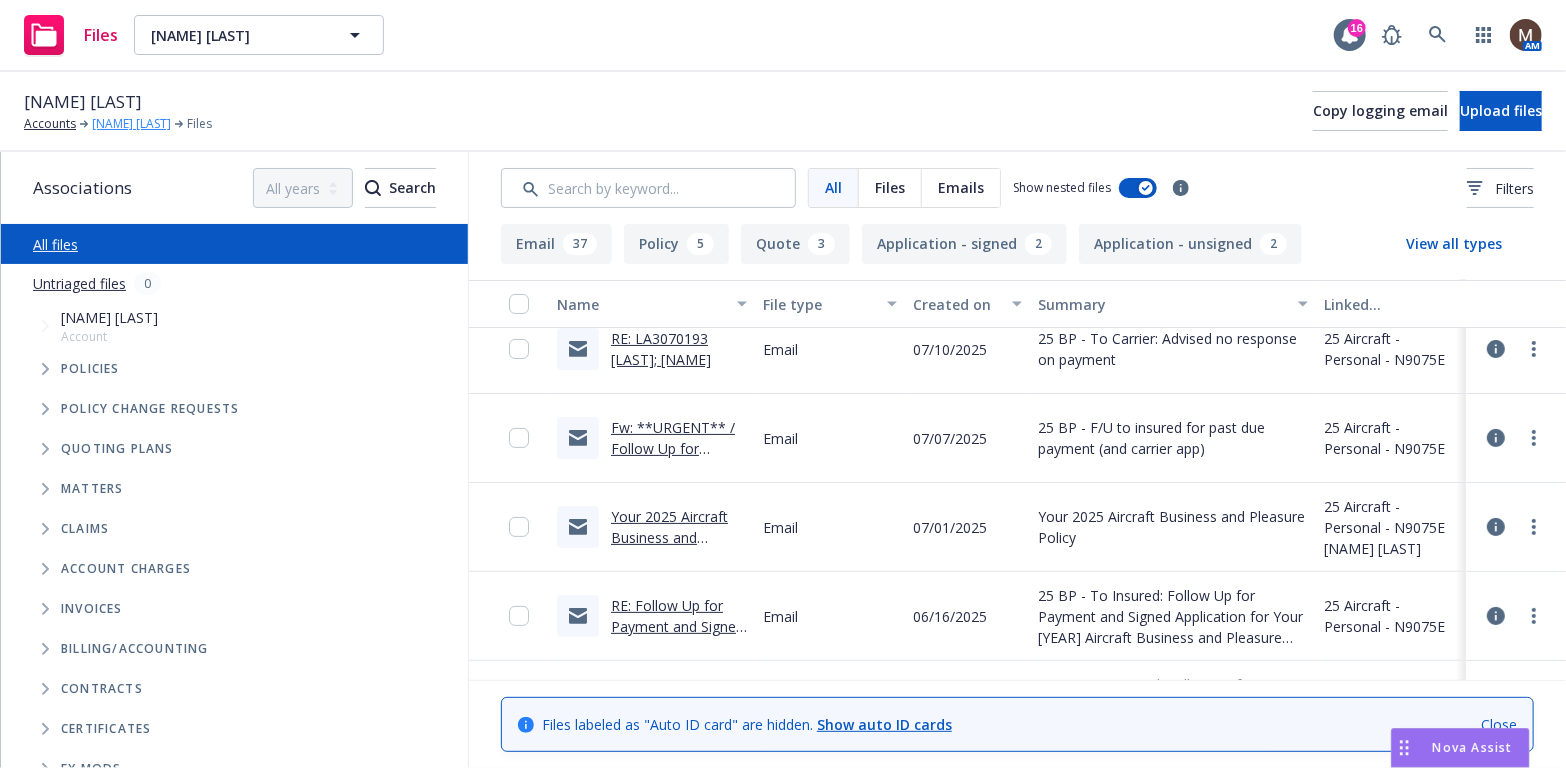 click on "[FIRST] [LAST]" at bounding box center [131, 124] 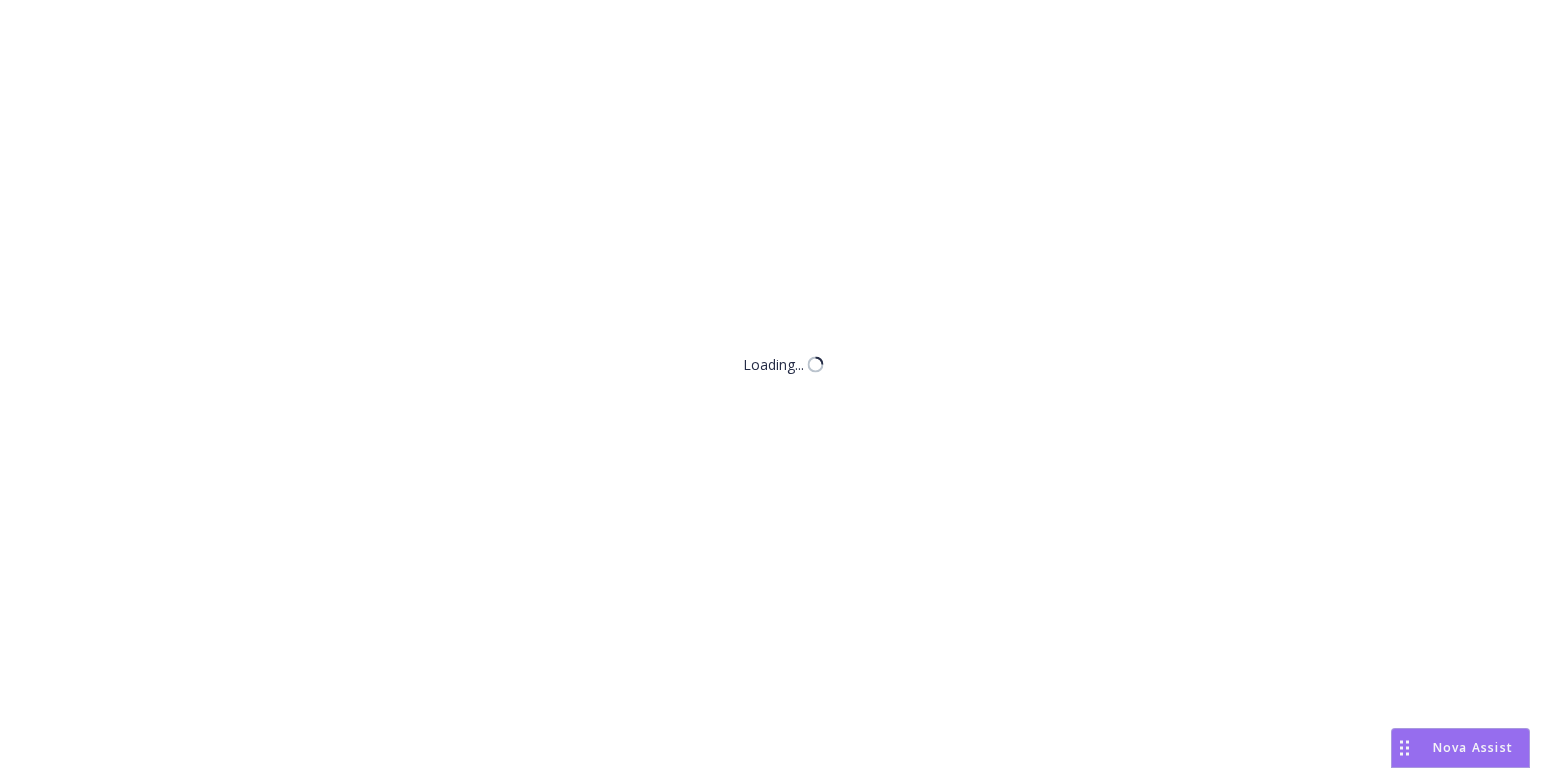 scroll, scrollTop: 0, scrollLeft: 0, axis: both 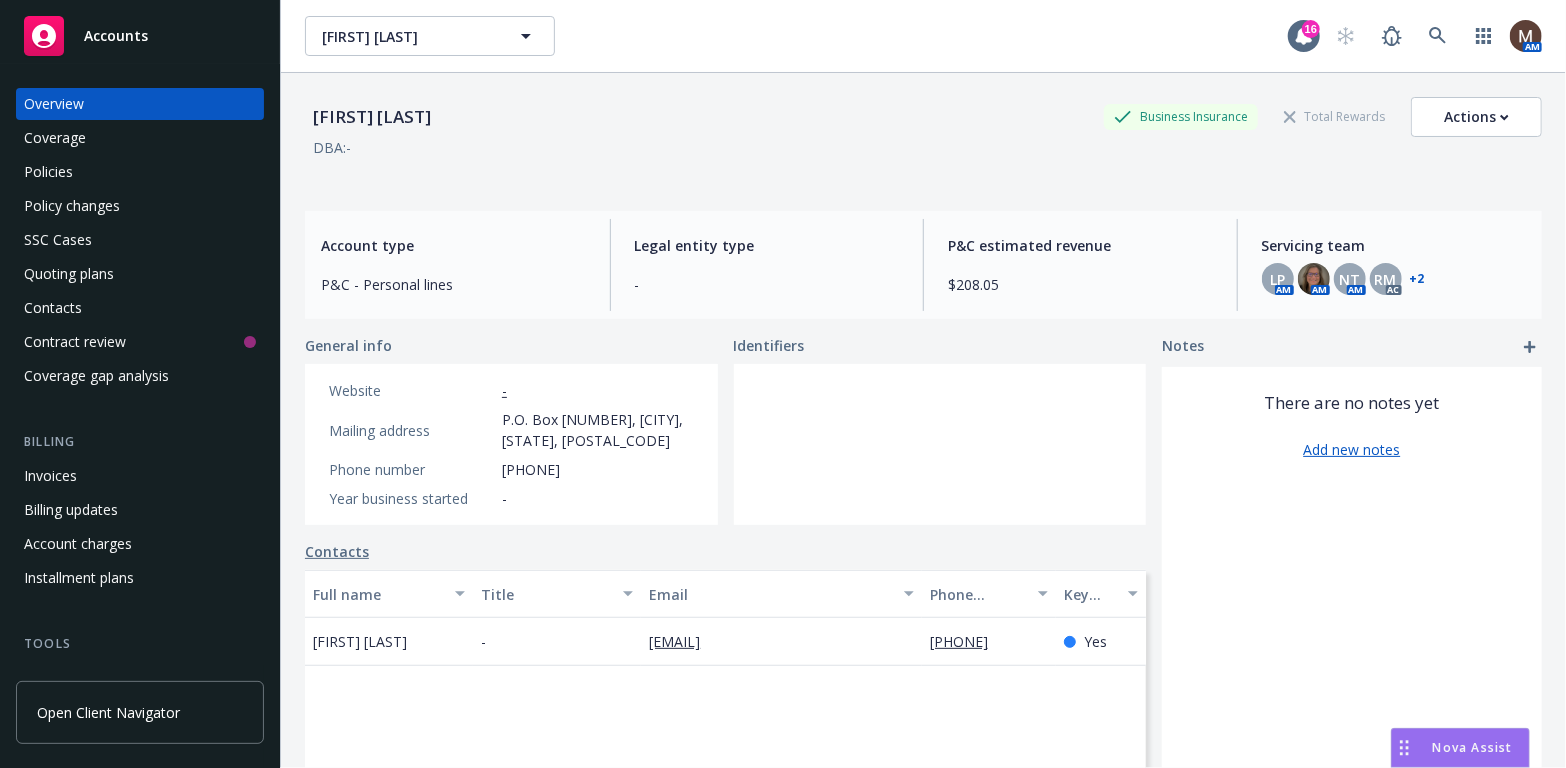 drag, startPoint x: 55, startPoint y: 171, endPoint x: 196, endPoint y: 153, distance: 142.14429 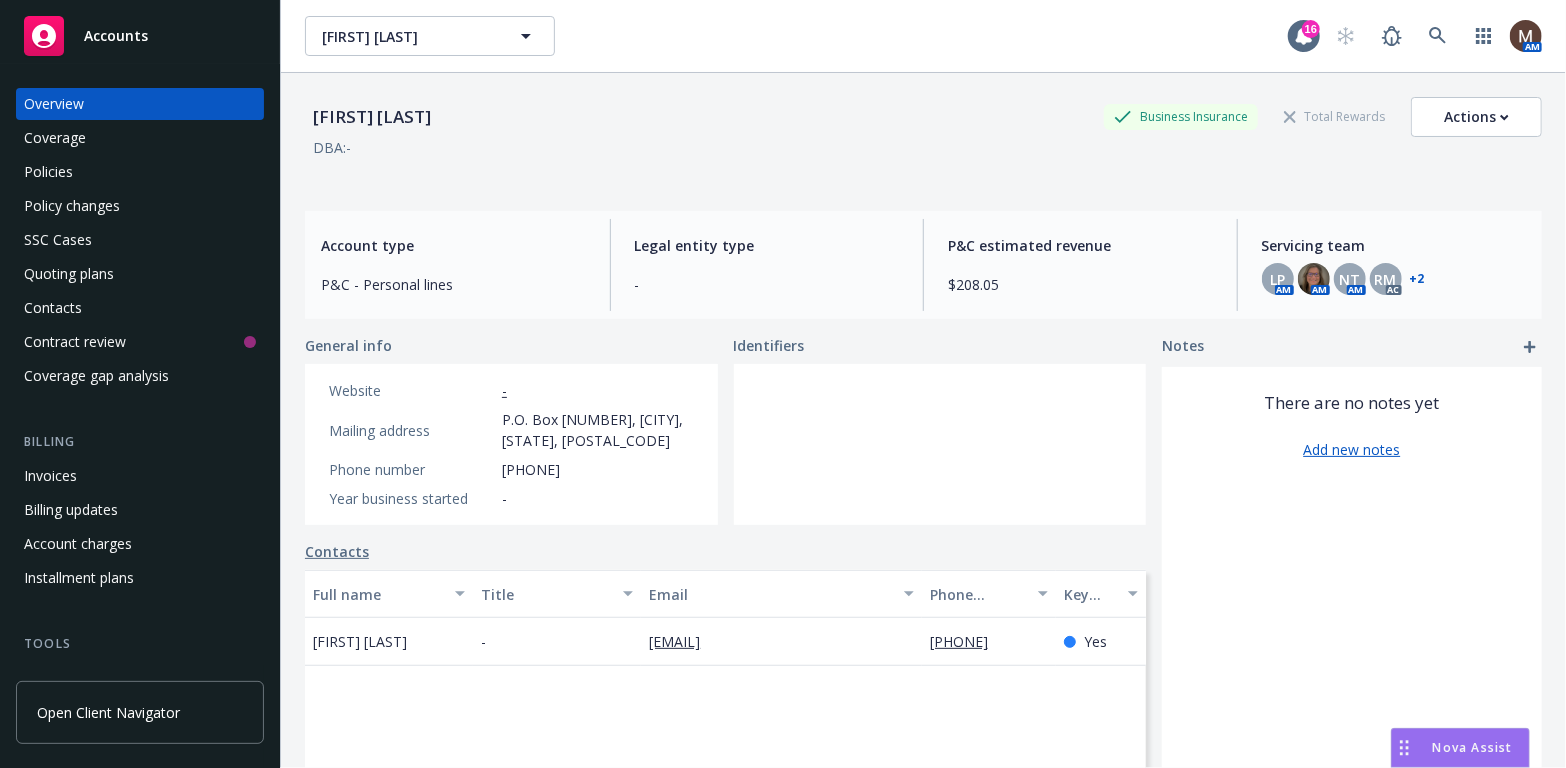 click on "Policies" at bounding box center [48, 172] 